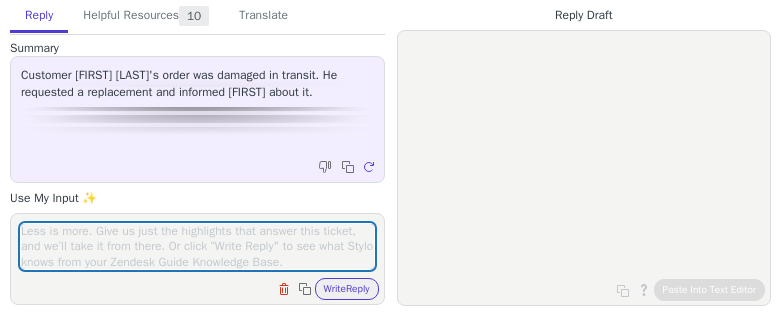 scroll, scrollTop: 0, scrollLeft: 0, axis: both 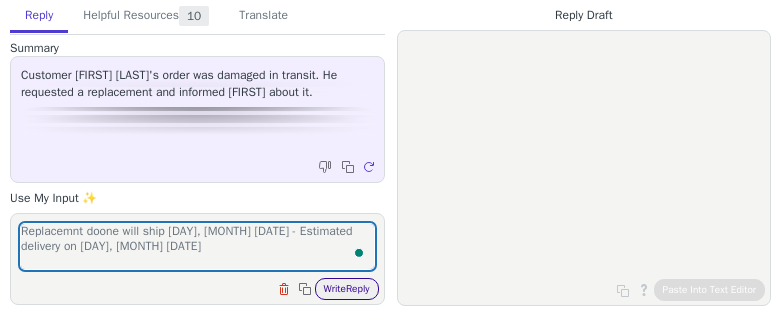 type on "Replacemnt doone will ship Monday, Jul 14th - Estimated delivery on Wednesday, Jul 16th" 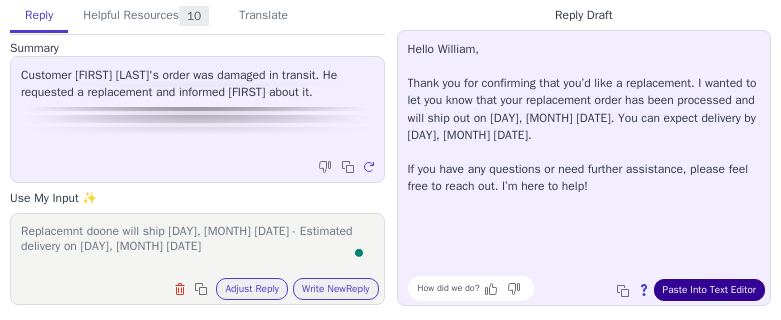 click on "Paste Into Text Editor" at bounding box center (709, 290) 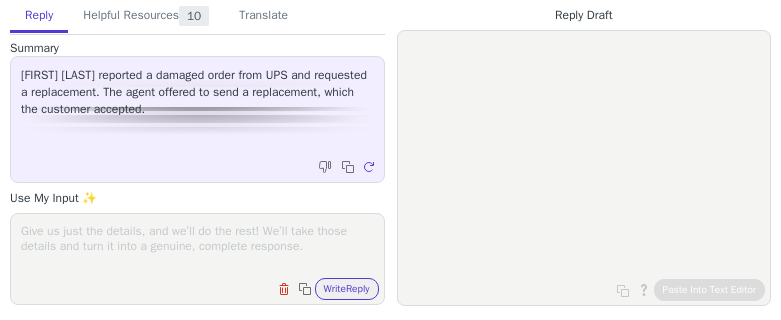 scroll, scrollTop: 0, scrollLeft: 0, axis: both 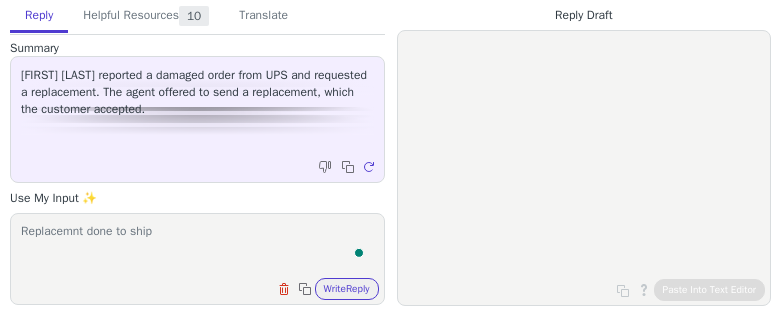paste on "Monday, Jul 14th - Estimated delivery on Wednesday, Jul 16th" 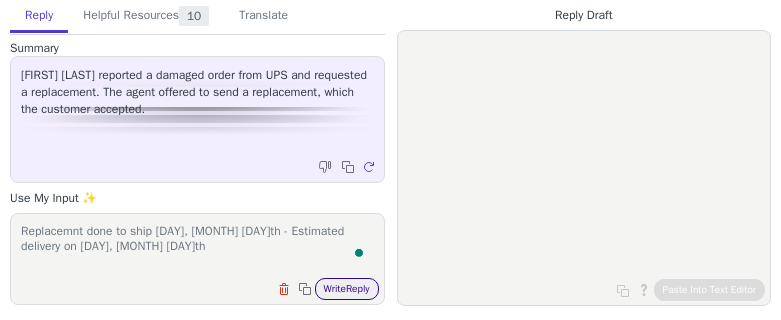 type on "Replacemnt done to ship Monday, Jul 14th - Estimated delivery on Wednesday, Jul 16th" 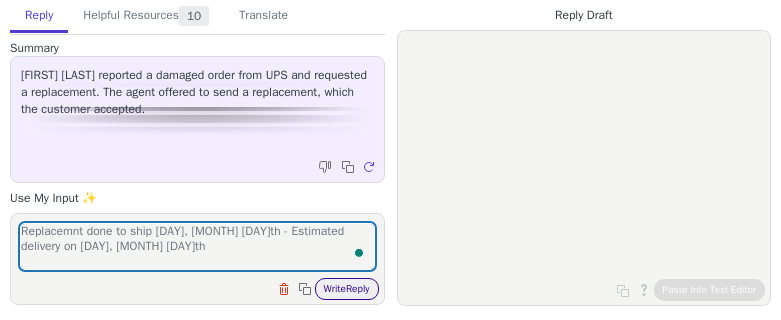 click on "Write  Reply" at bounding box center [347, 289] 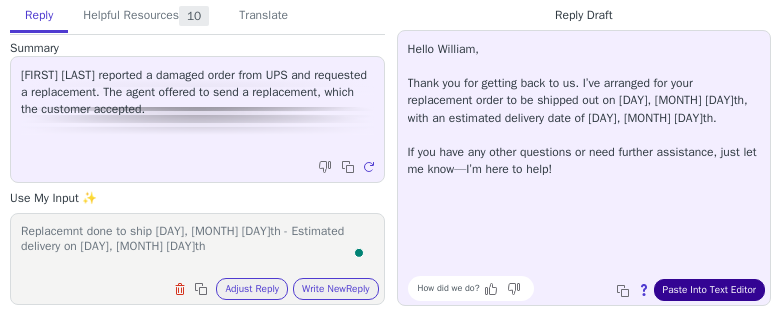 click on "Paste Into Text Editor" at bounding box center (709, 290) 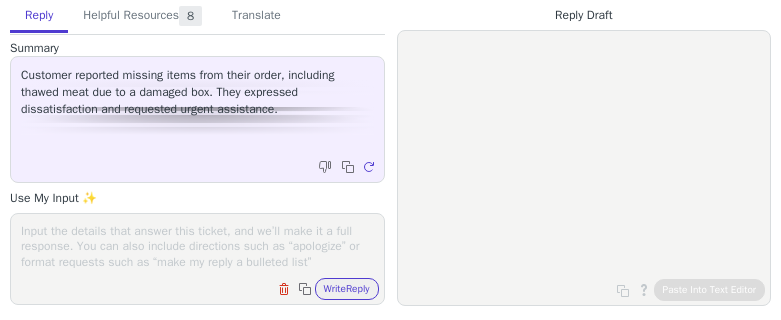 scroll, scrollTop: 0, scrollLeft: 0, axis: both 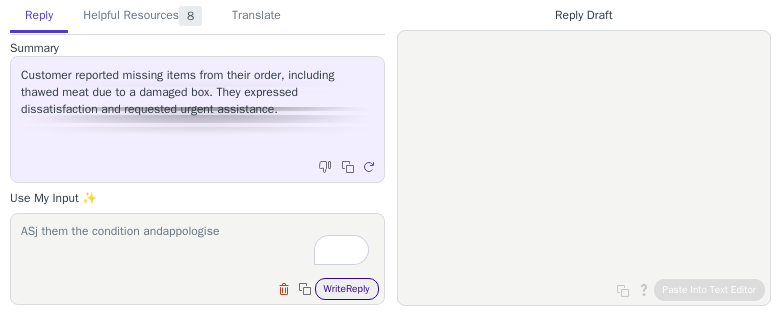 type on "ASj them the condition andappologise" 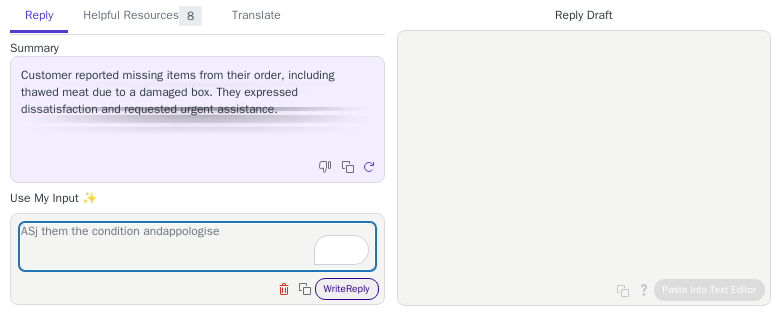 click on "Write  Reply" at bounding box center [347, 289] 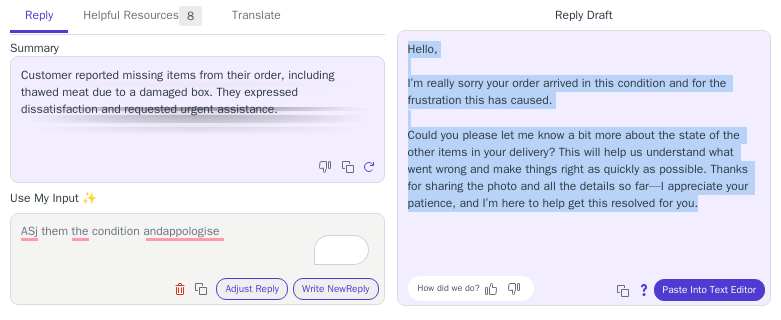 drag, startPoint x: 409, startPoint y: 51, endPoint x: 718, endPoint y: 248, distance: 366.456 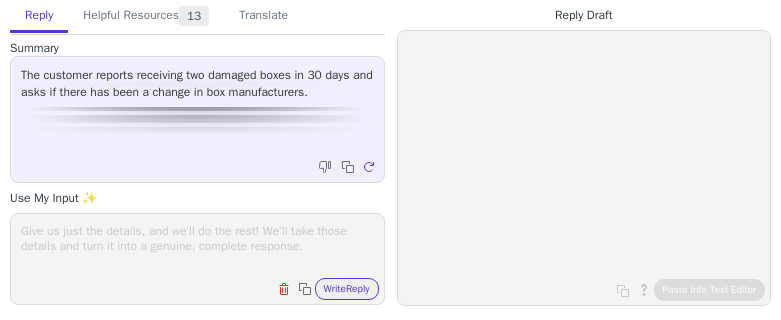 scroll, scrollTop: 0, scrollLeft: 0, axis: both 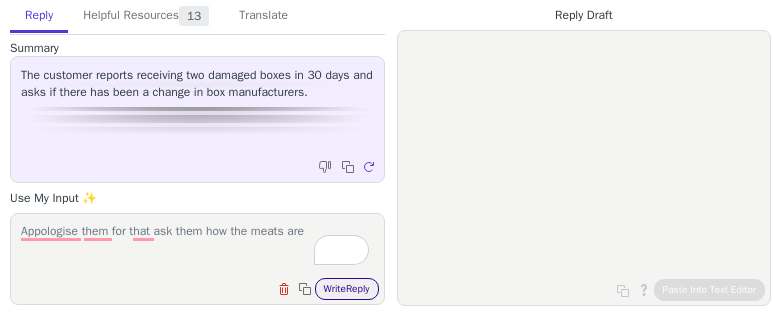 type on "Appologise them for that ask them how the meats are" 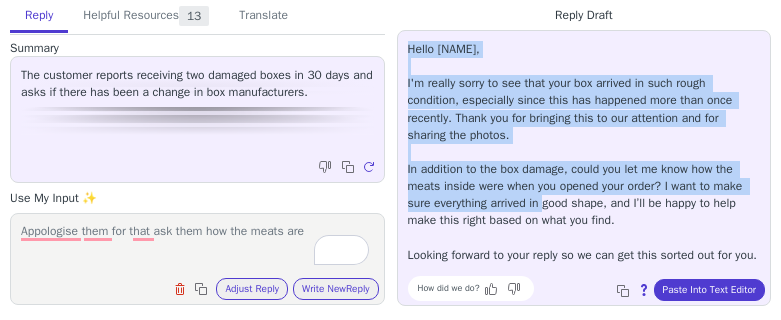 scroll, scrollTop: 11, scrollLeft: 0, axis: vertical 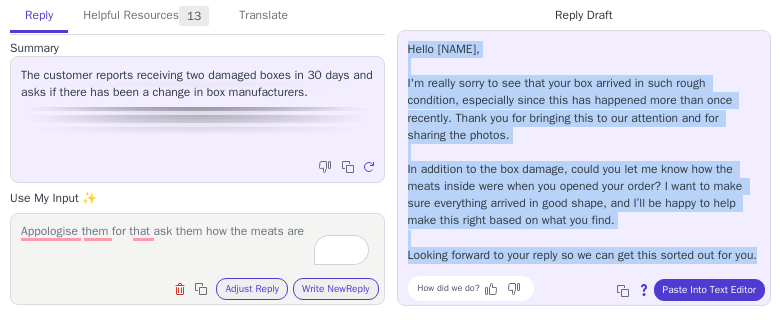 drag, startPoint x: 410, startPoint y: 51, endPoint x: 558, endPoint y: 262, distance: 257.73047 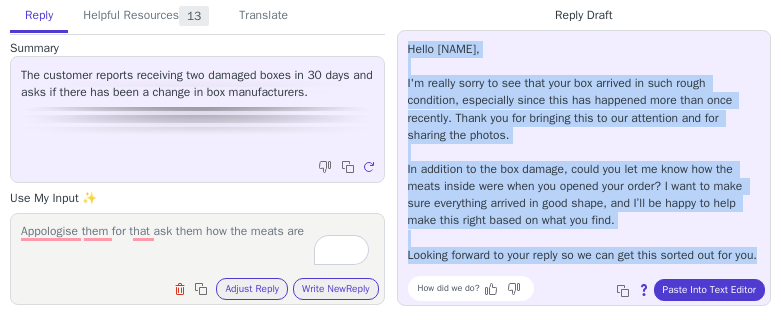 click on "Hello Devon, I'm really sorry to see that your box arrived in such rough condition, especially since this has happened more than once recently. Thank you for bringing this to our attention and for sharing the photos. In addition to the box damage, could you let me know how the meats inside were when you opened your order? I want to make sure everything arrived in good shape, and I’ll be happy to help make this right based on what you find. Looking forward to your reply so we can get this sorted out for you." at bounding box center [584, 152] 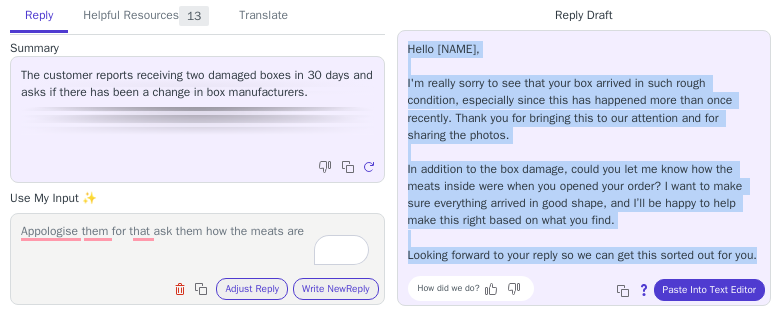 copy on "Hello Devon, I'm really sorry to see that your box arrived in such rough condition, especially since this has happened more than once recently. Thank you for bringing this to our attention and for sharing the photos. In addition to the box damage, could you let me know how the meats inside were when you opened your order? I want to make sure everything arrived in good shape, and I’ll be happy to help make this right based on what you find. Looking forward to your reply so we can get this sorted out for you." 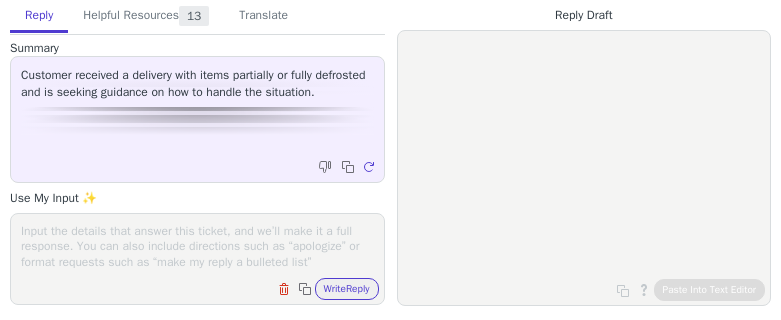 scroll, scrollTop: 0, scrollLeft: 0, axis: both 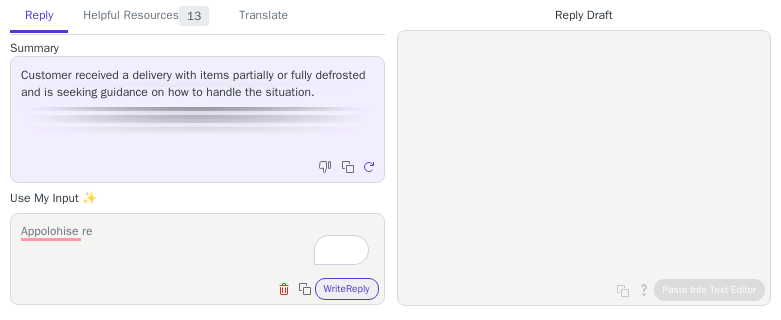 click on "Appolohise re Clear field Copy to clipboard Write  Reply" at bounding box center (197, 259) 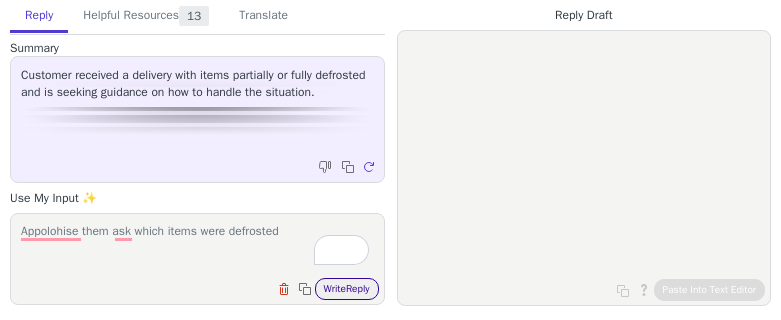 type on "Appolohise them ask which items were defrosted" 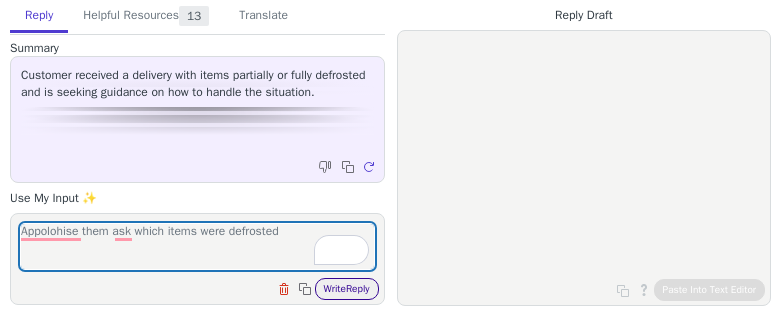 click on "Write  Reply" at bounding box center [347, 289] 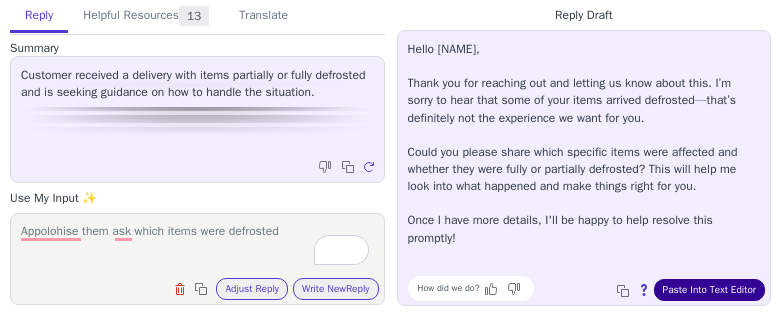 click on "Paste Into Text Editor" at bounding box center (709, 290) 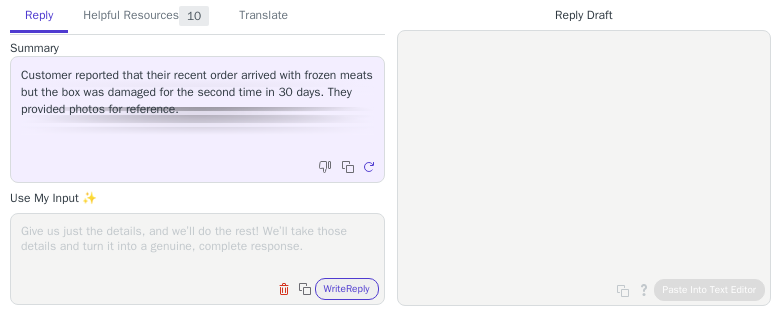 scroll, scrollTop: 0, scrollLeft: 0, axis: both 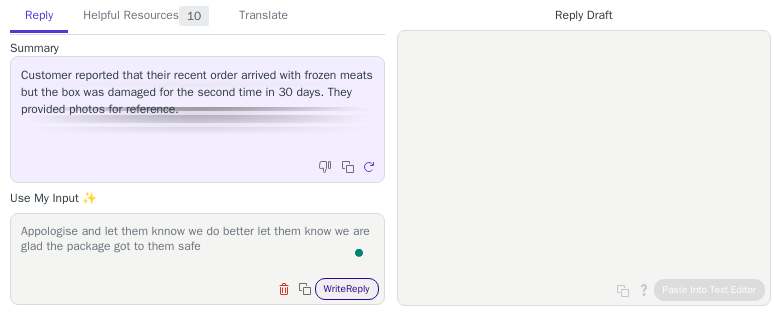 type on "Appologise and let them knnow we do better let them know we are glad the package got to them safe" 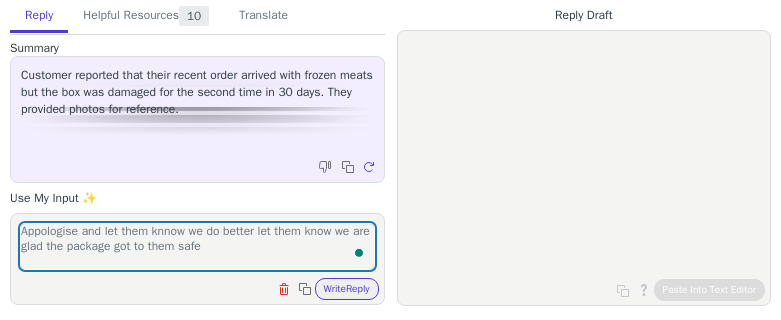 click on "Write  Reply" at bounding box center (347, 289) 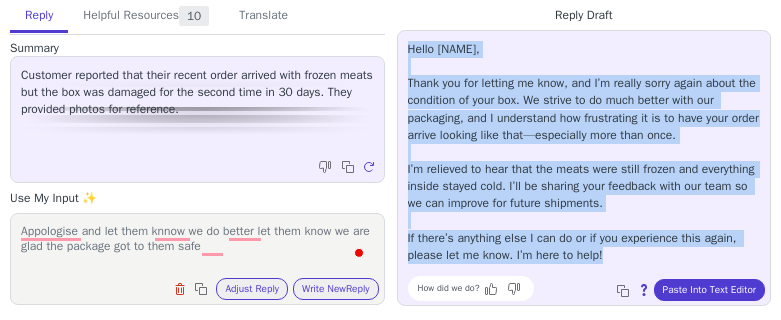 drag, startPoint x: 410, startPoint y: 49, endPoint x: 617, endPoint y: 275, distance: 306.47186 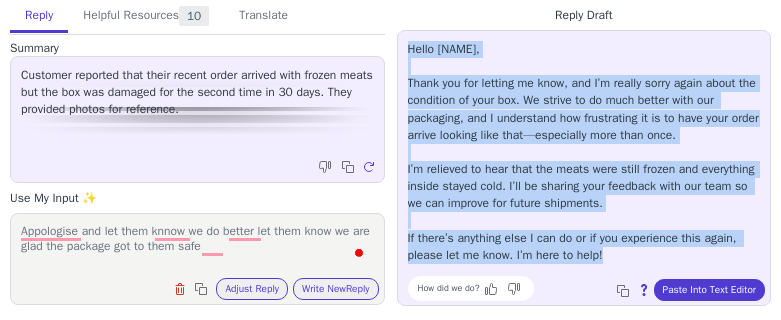 click on "Hello [NAME], Thank you for letting me know, and I’m really sorry again about the condition of your box. We strive to do much better with our packaging, and I understand how frustrating it is to have your order arrive looking like that—especially more than once. I’m relieved to hear that the meats were still frozen and everything inside stayed cold. I’ll be sharing your feedback with our team so we can improve for future shipments. If there’s anything else I can do or if you experience this again, please let me know. I’m here to help! How did we do?   Copy to clipboard About this reply Paste Into Text Editor" at bounding box center (584, 168) 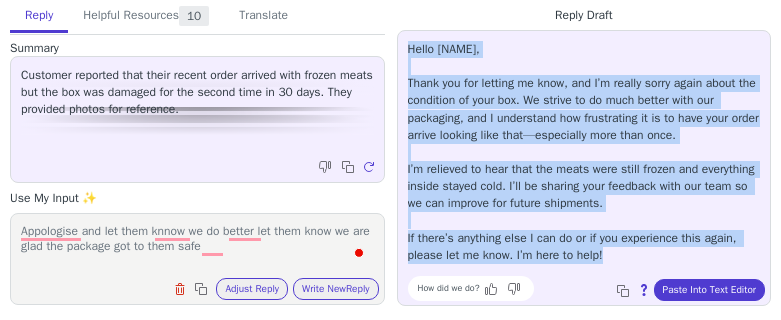 copy on "Hello [NAME], Thank you for letting me know, and I’m really sorry again about the condition of your box. We strive to do much better with our packaging, and I understand how frustrating it is to have your order arrive looking like that—especially more than once. I’m relieved to hear that the meats were still frozen and everything inside stayed cold. I’ll be sharing your feedback with our team so we can improve for future shipments. If there’s anything else I can do or if you experience this again, please let me know. I’m here to help!" 